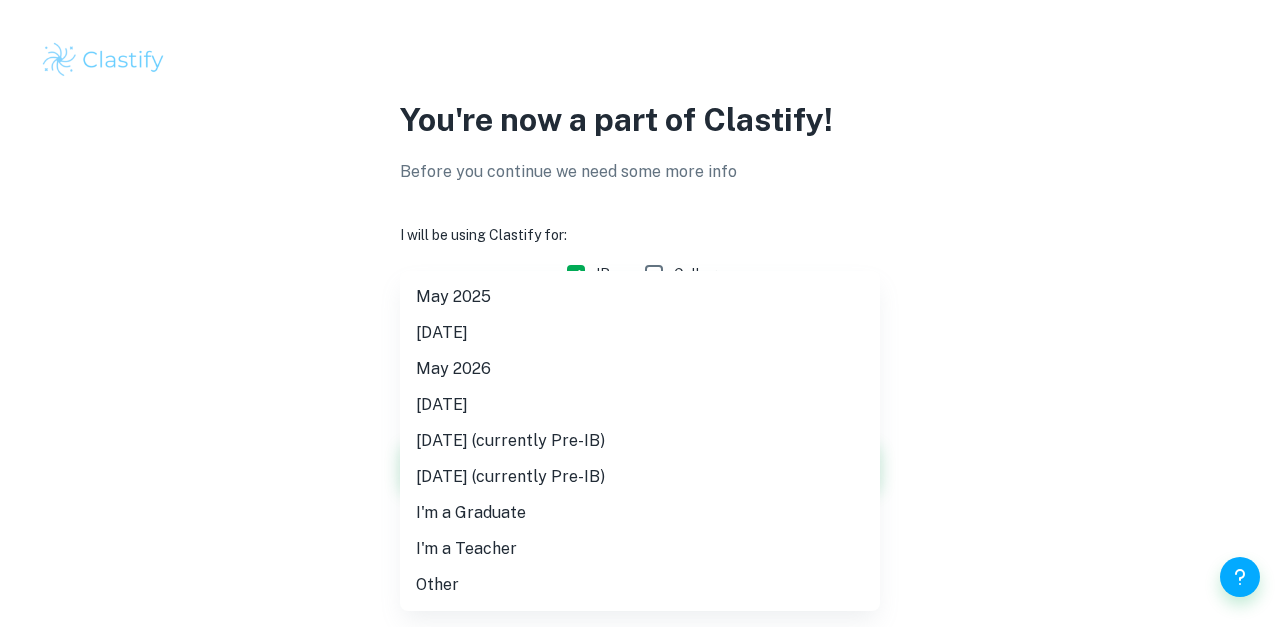 scroll, scrollTop: 0, scrollLeft: 0, axis: both 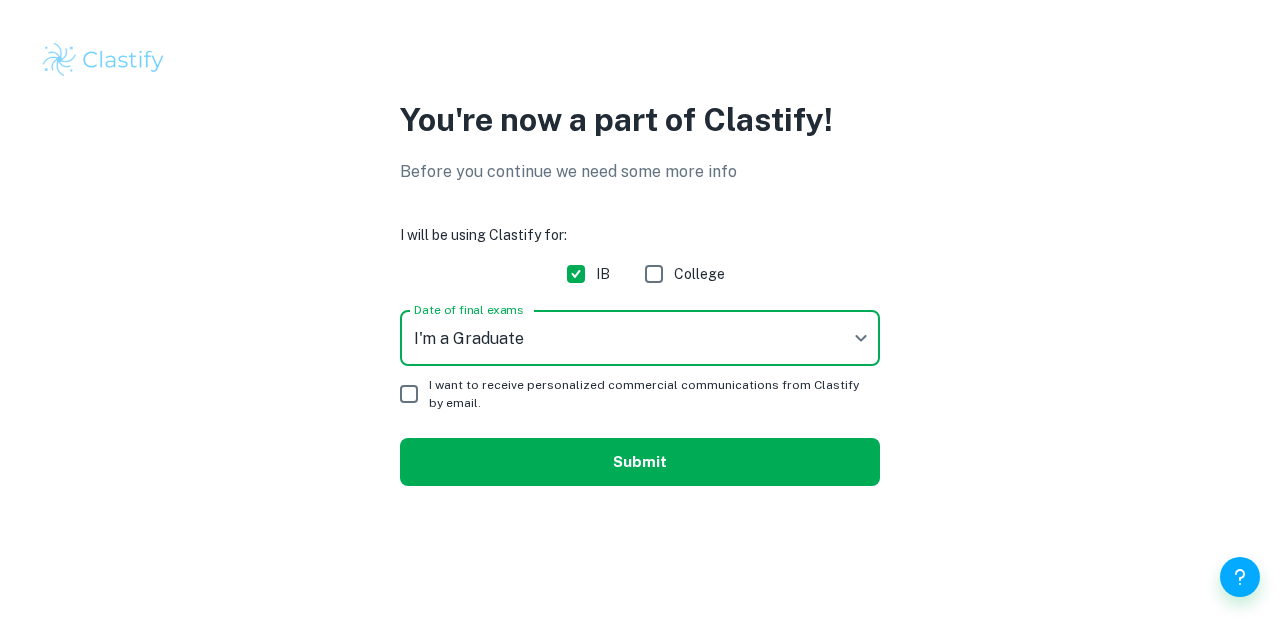 click on "Submit" at bounding box center (640, 462) 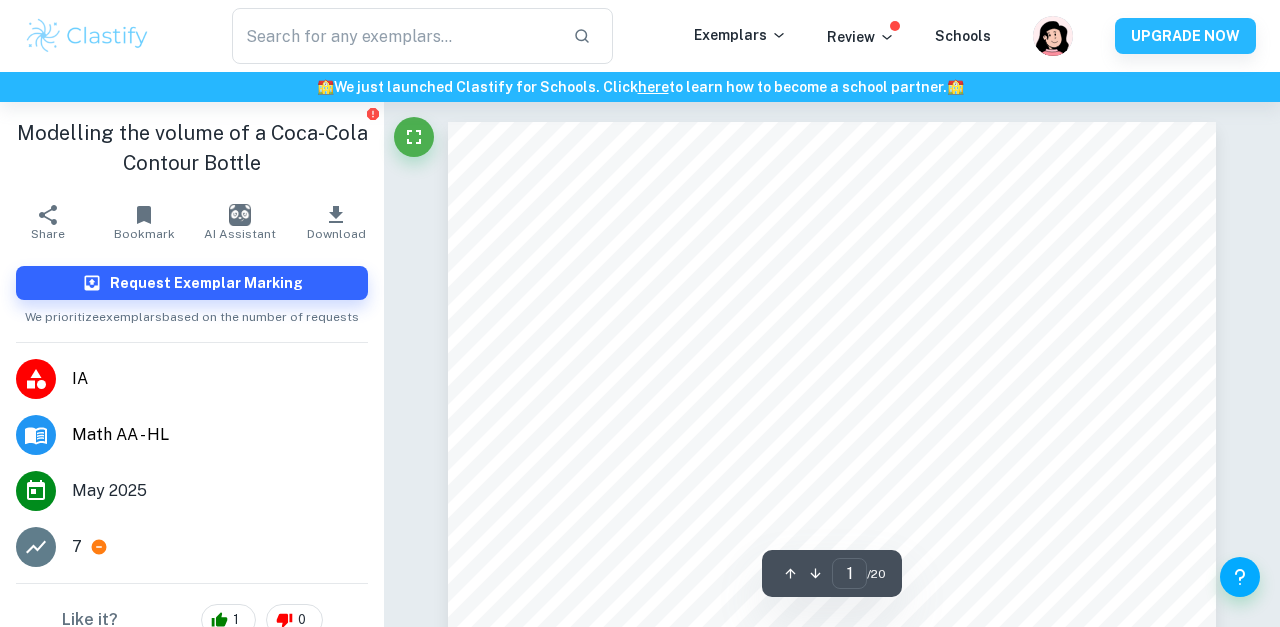 click on "Download" at bounding box center (336, 222) 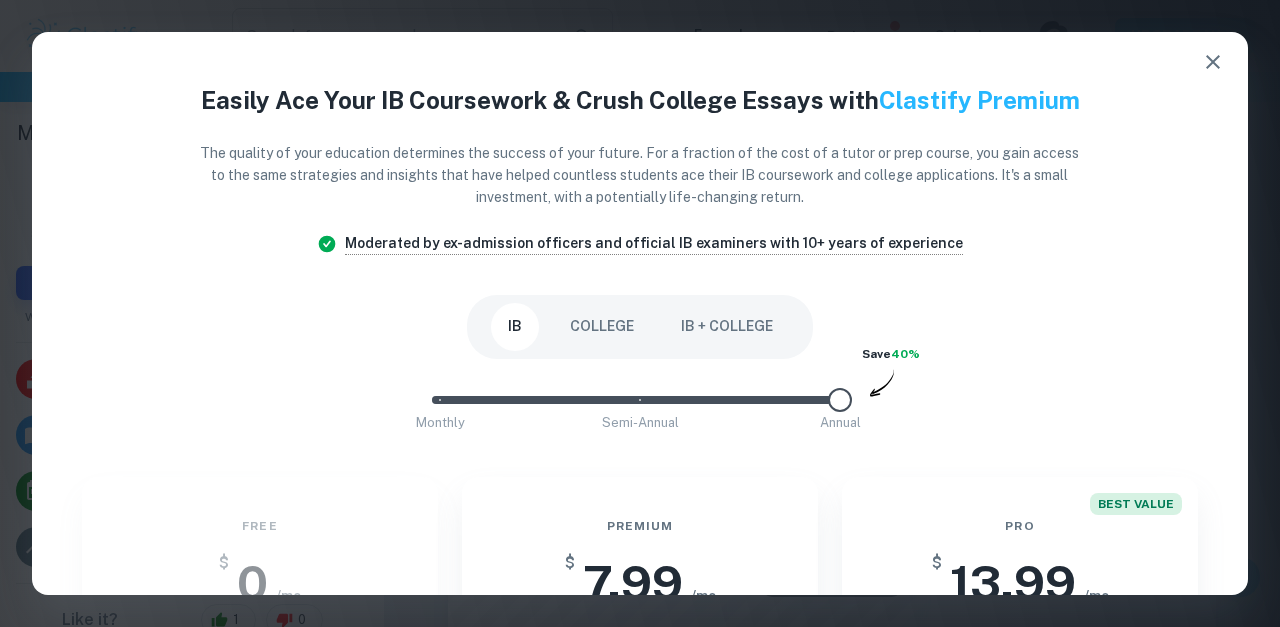 scroll, scrollTop: 0, scrollLeft: 0, axis: both 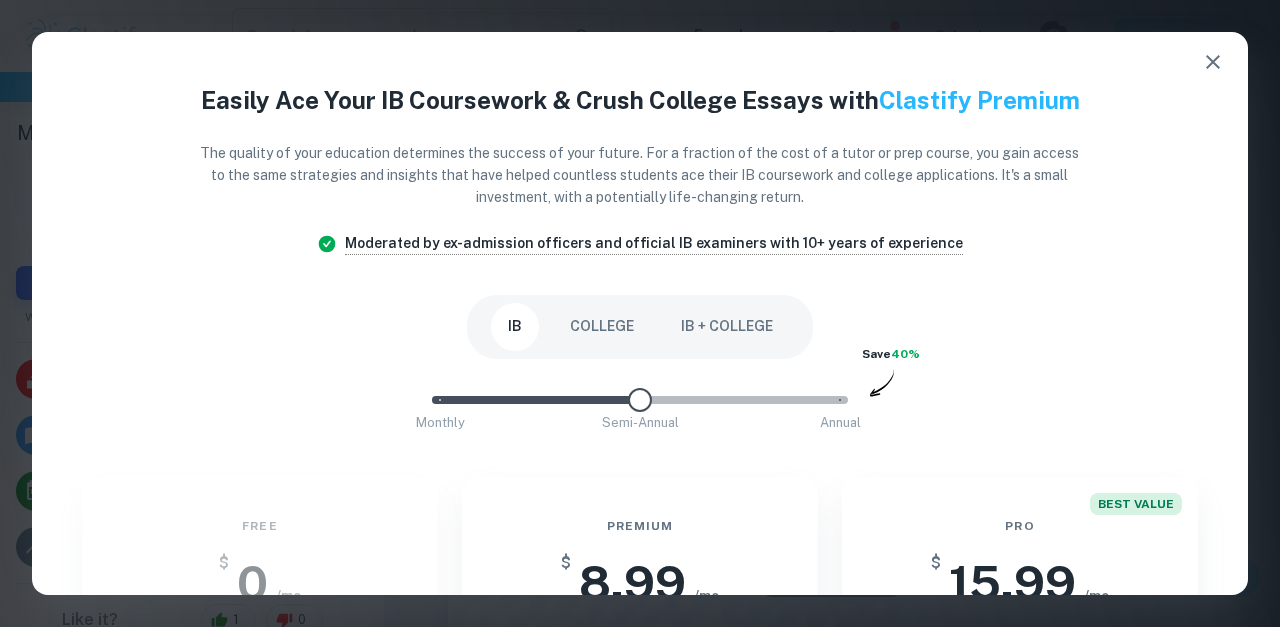 drag, startPoint x: 847, startPoint y: 394, endPoint x: 659, endPoint y: 393, distance: 188.00266 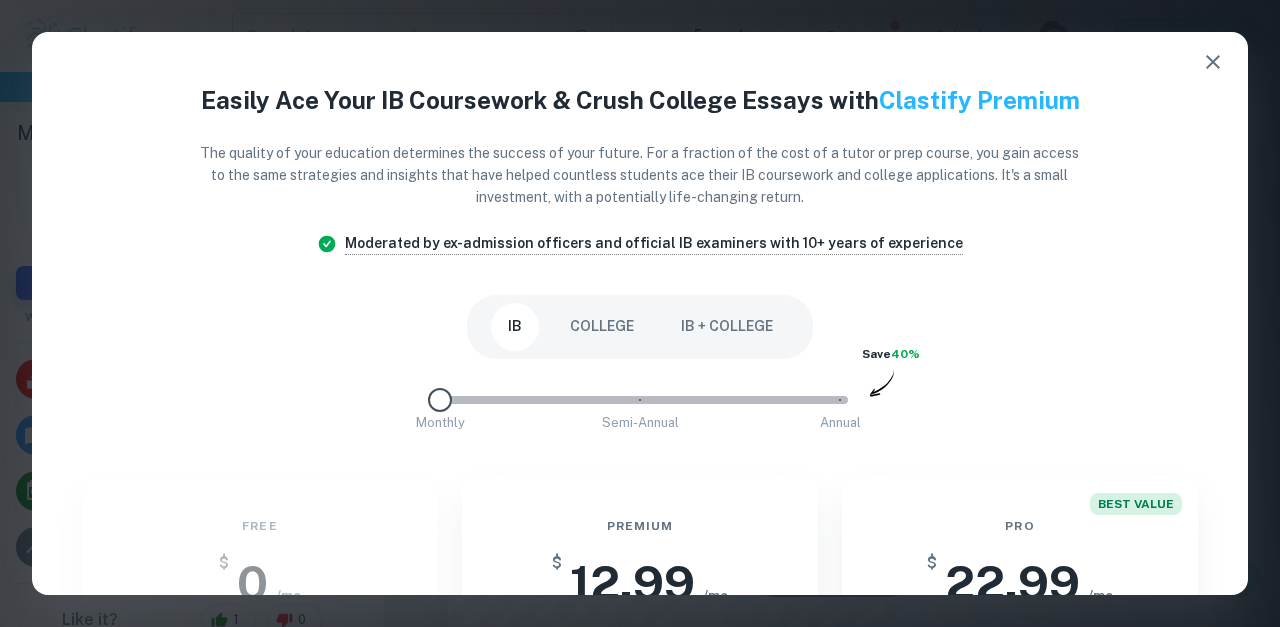drag, startPoint x: 655, startPoint y: 393, endPoint x: 424, endPoint y: 393, distance: 231 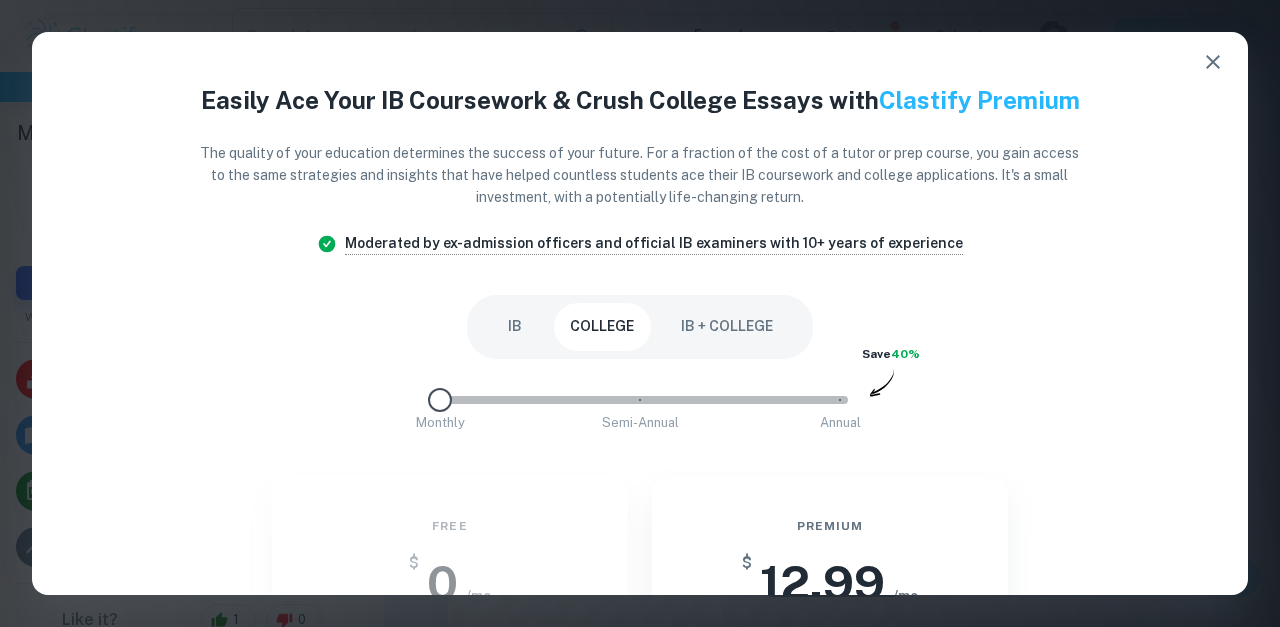 click on "IB + COLLEGE" at bounding box center [727, 327] 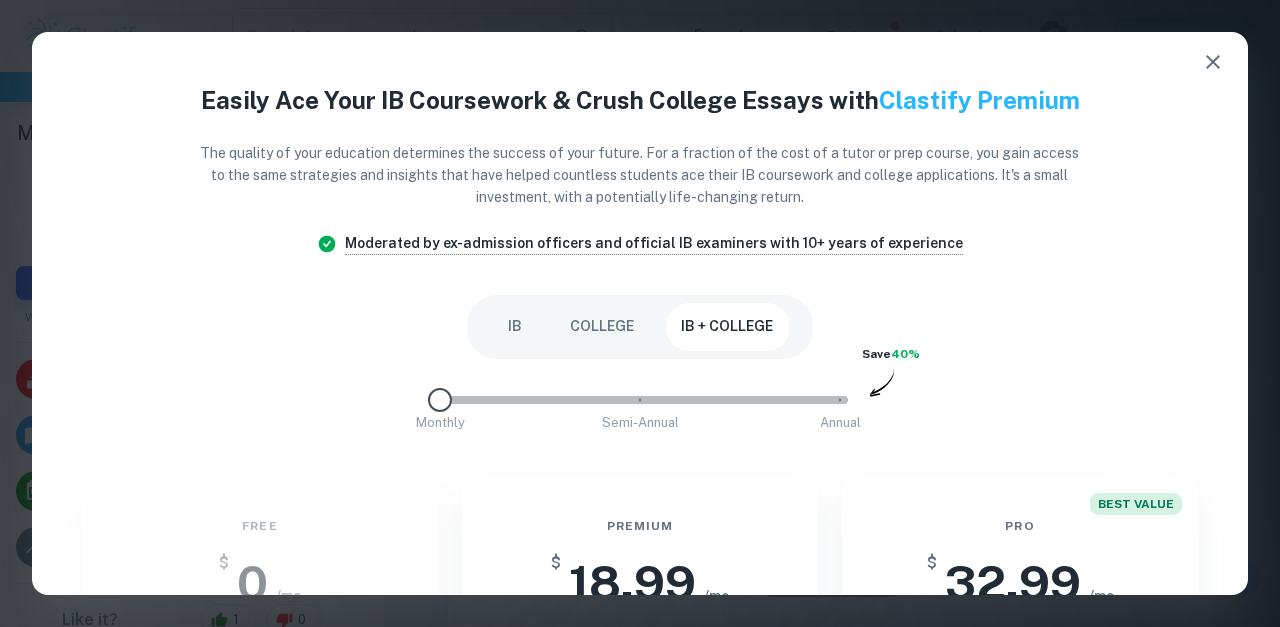 scroll, scrollTop: 0, scrollLeft: 0, axis: both 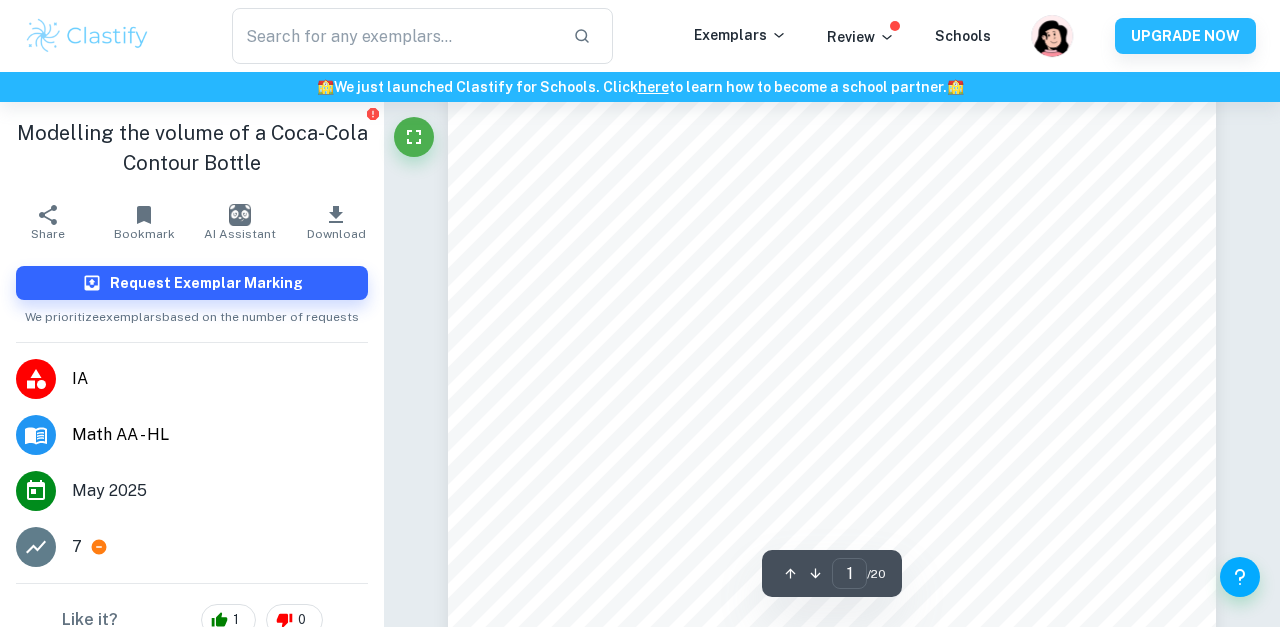 click 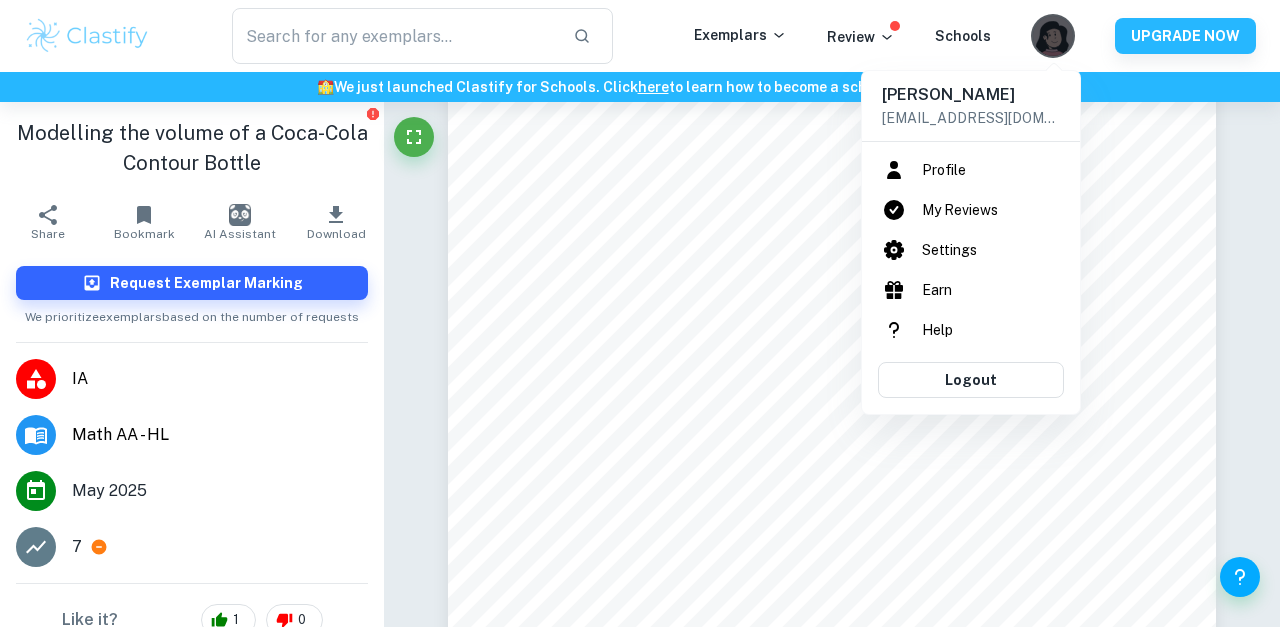 click at bounding box center [640, 313] 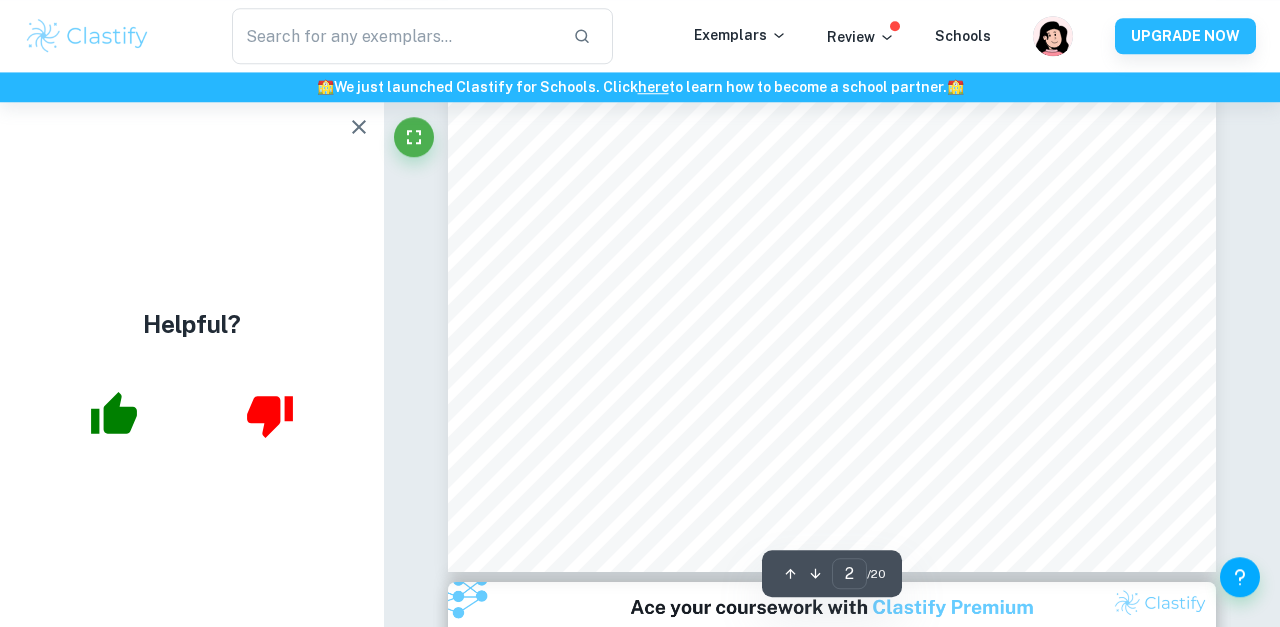 scroll, scrollTop: 1672, scrollLeft: 0, axis: vertical 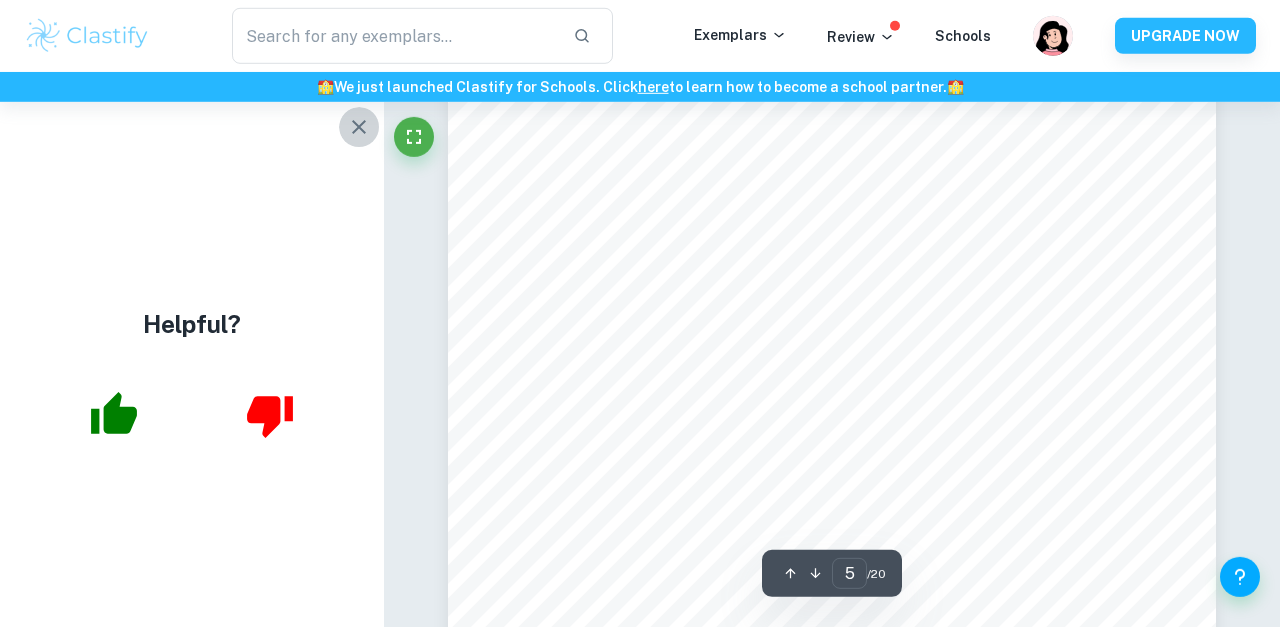 click 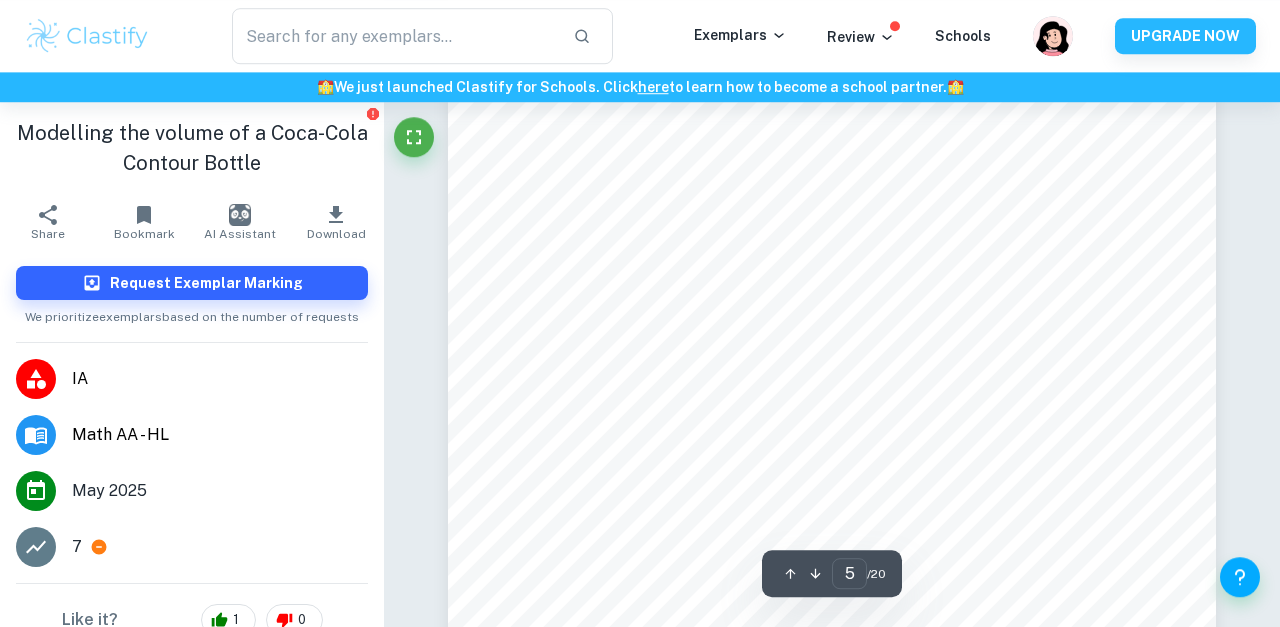 scroll, scrollTop: 4620, scrollLeft: 0, axis: vertical 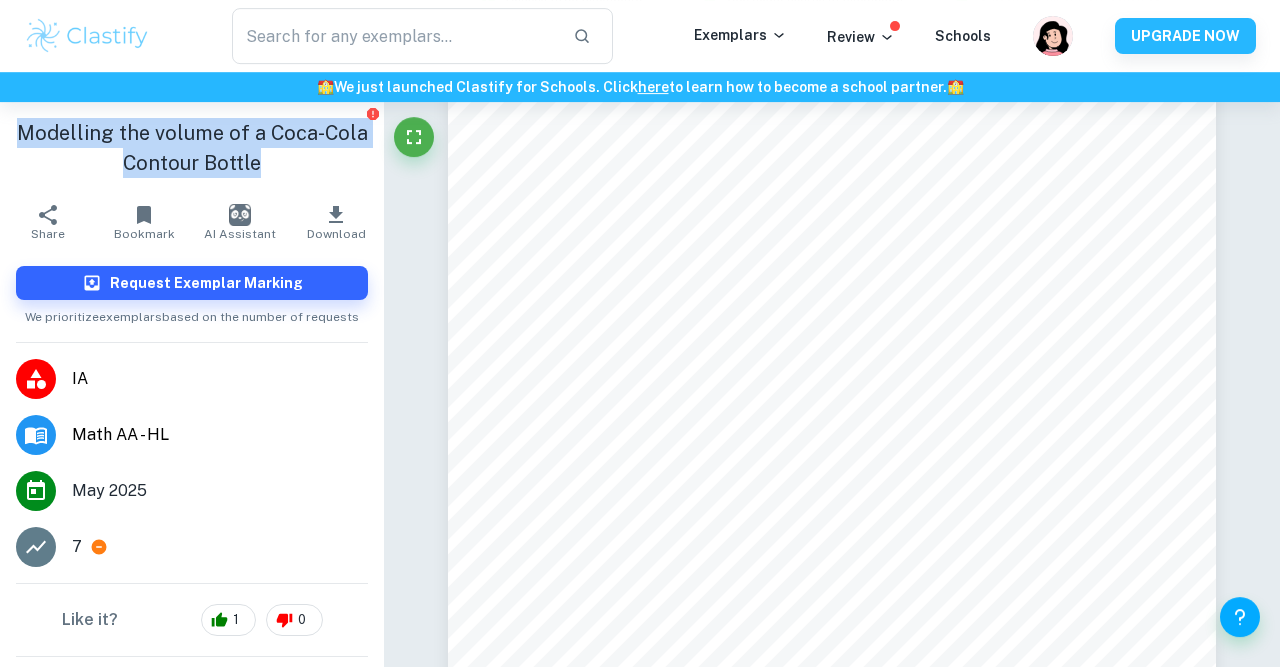 drag, startPoint x: 273, startPoint y: 169, endPoint x: 15, endPoint y: 117, distance: 263.18814 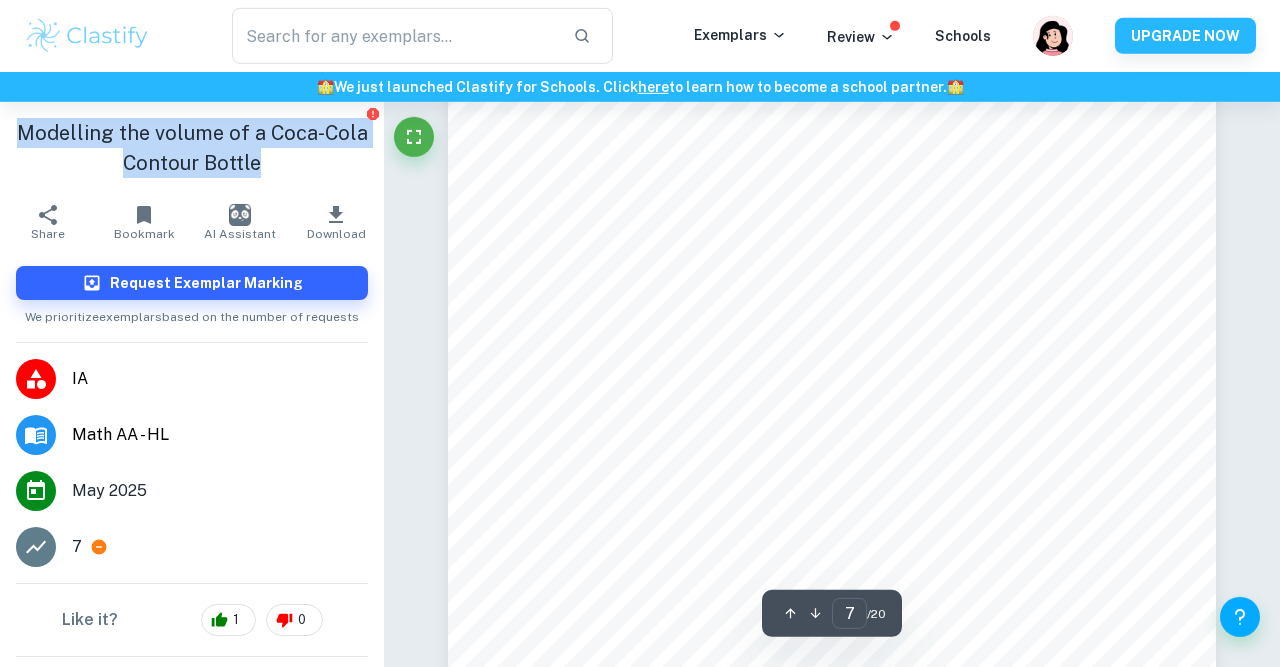 scroll, scrollTop: 6527, scrollLeft: 0, axis: vertical 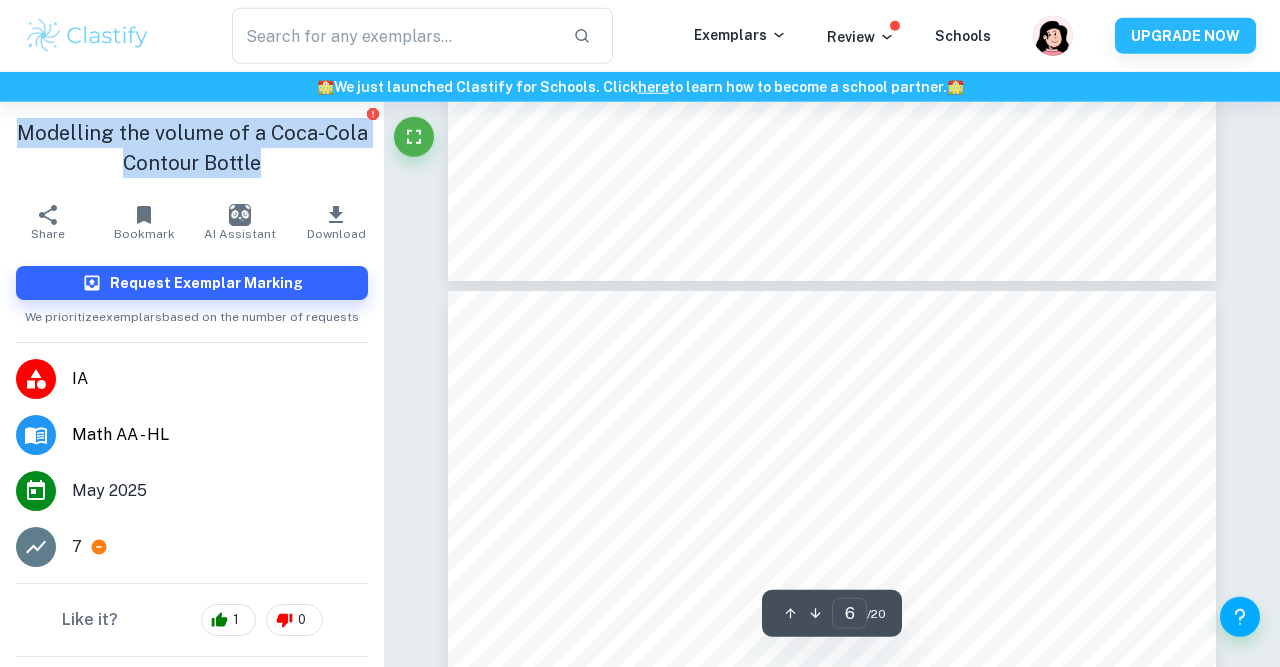 type on "5" 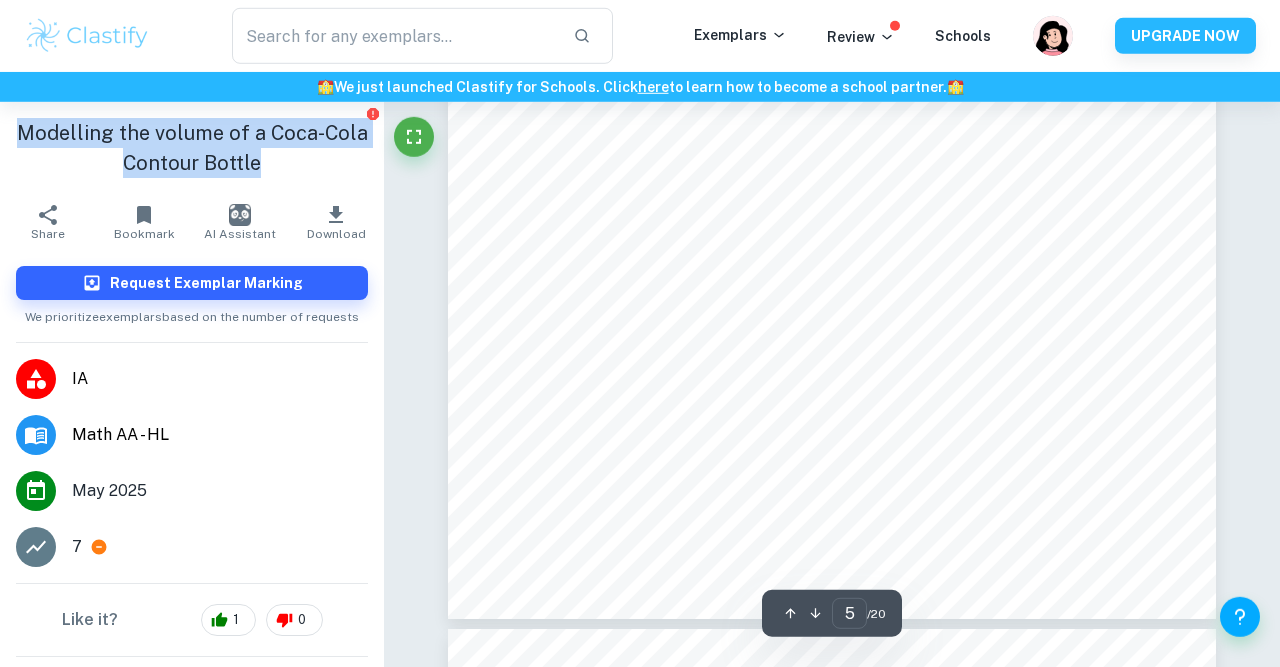 scroll, scrollTop: 4760, scrollLeft: 0, axis: vertical 